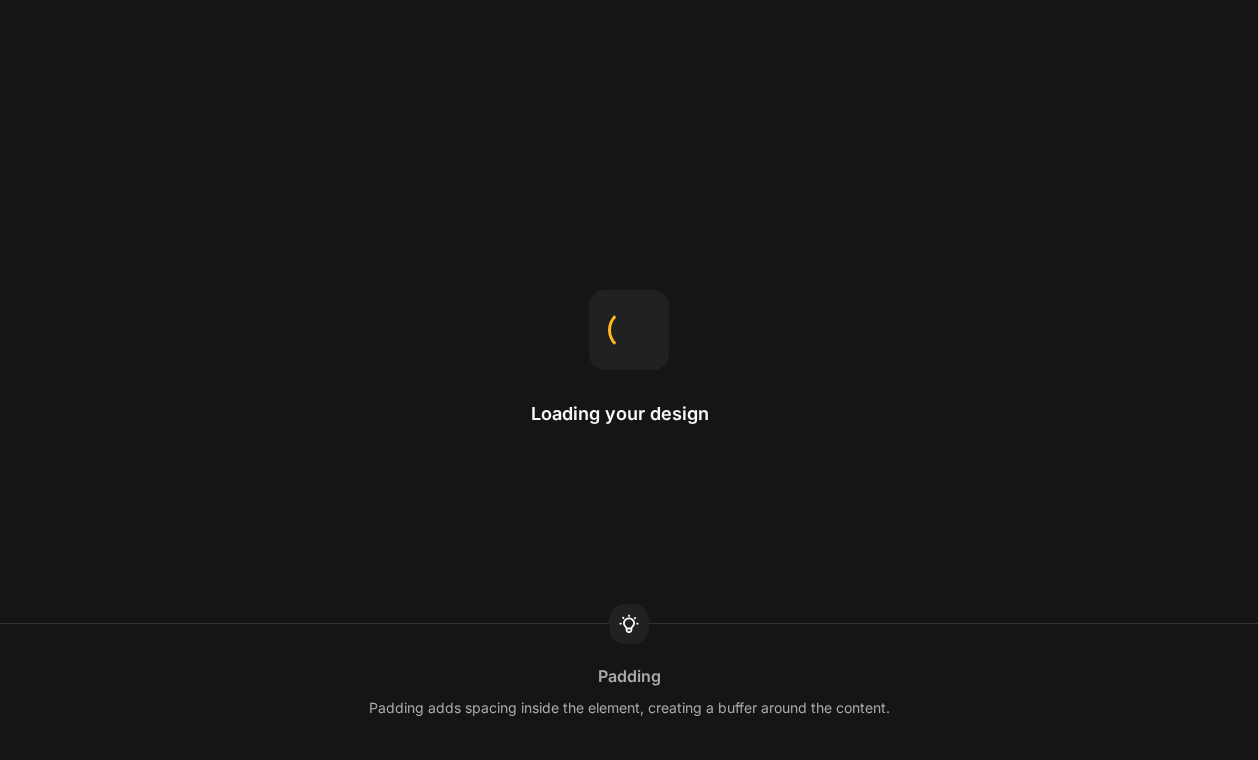 scroll, scrollTop: 0, scrollLeft: 0, axis: both 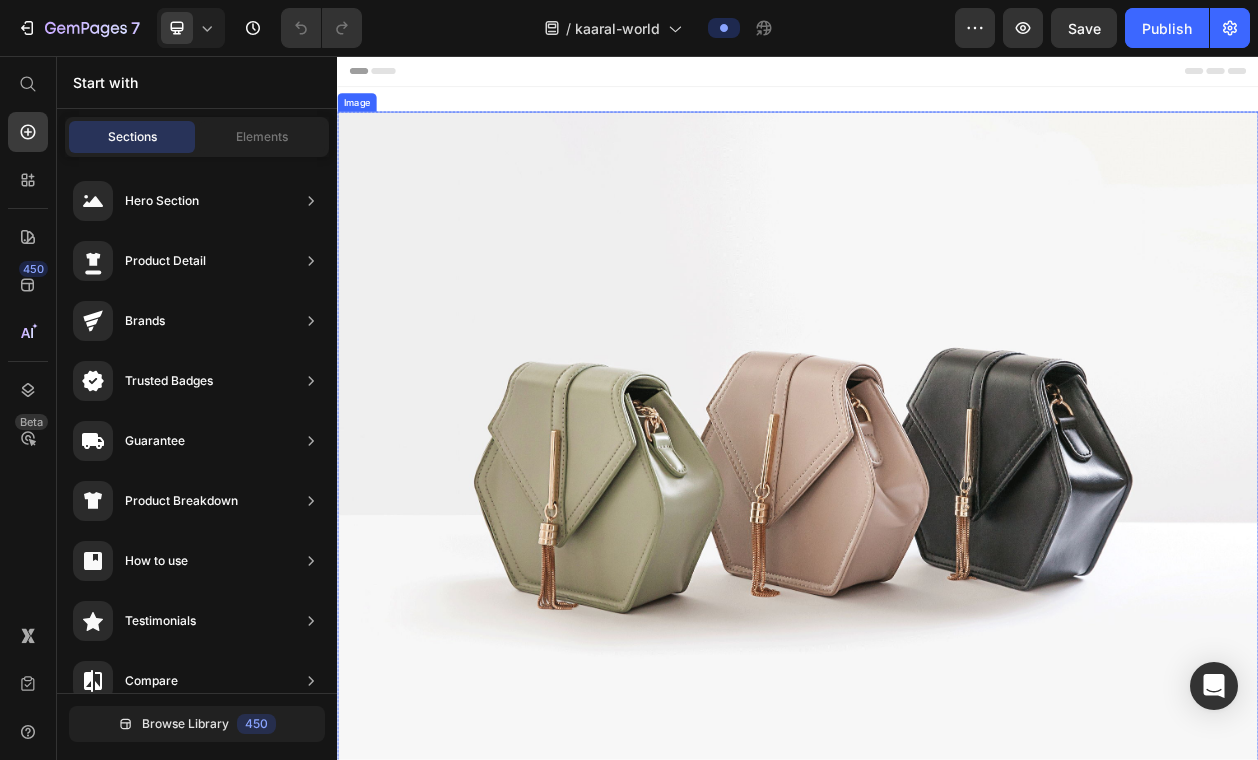 click at bounding box center (937, 579) 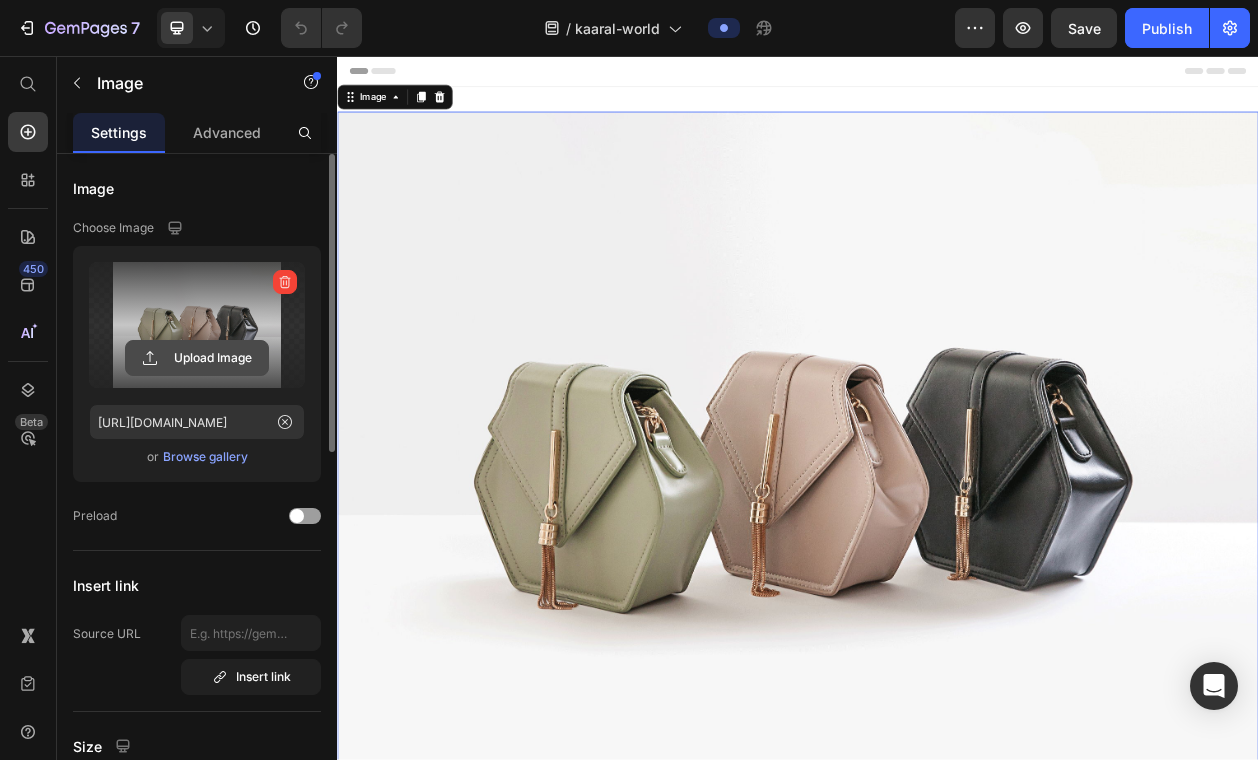 click 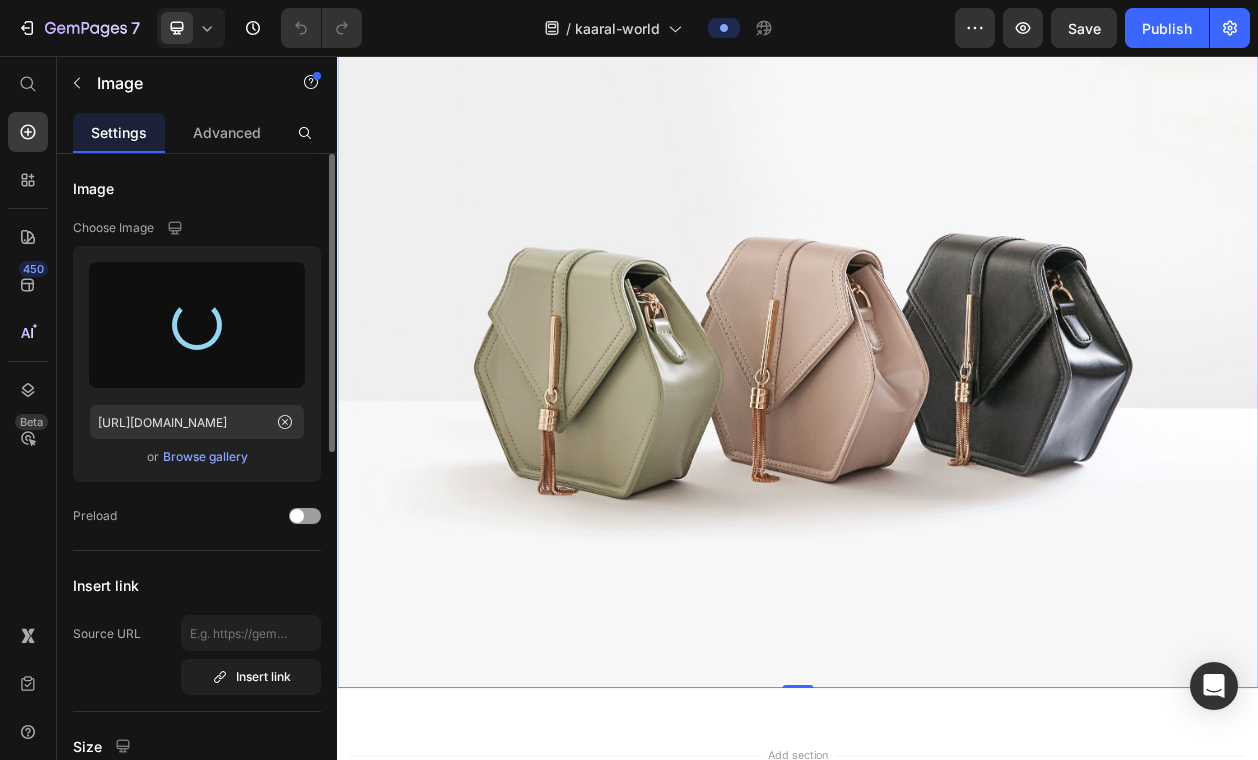 scroll, scrollTop: 168, scrollLeft: 0, axis: vertical 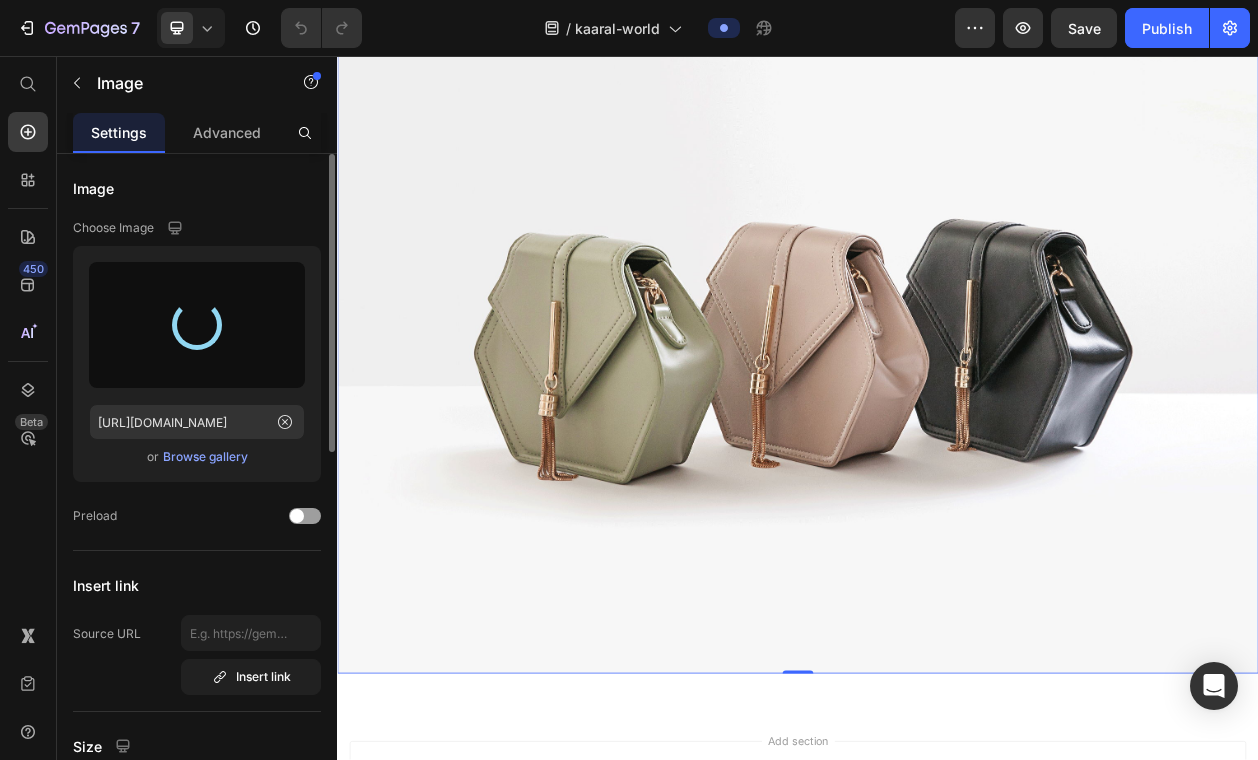 type on "[URL][DOMAIN_NAME]" 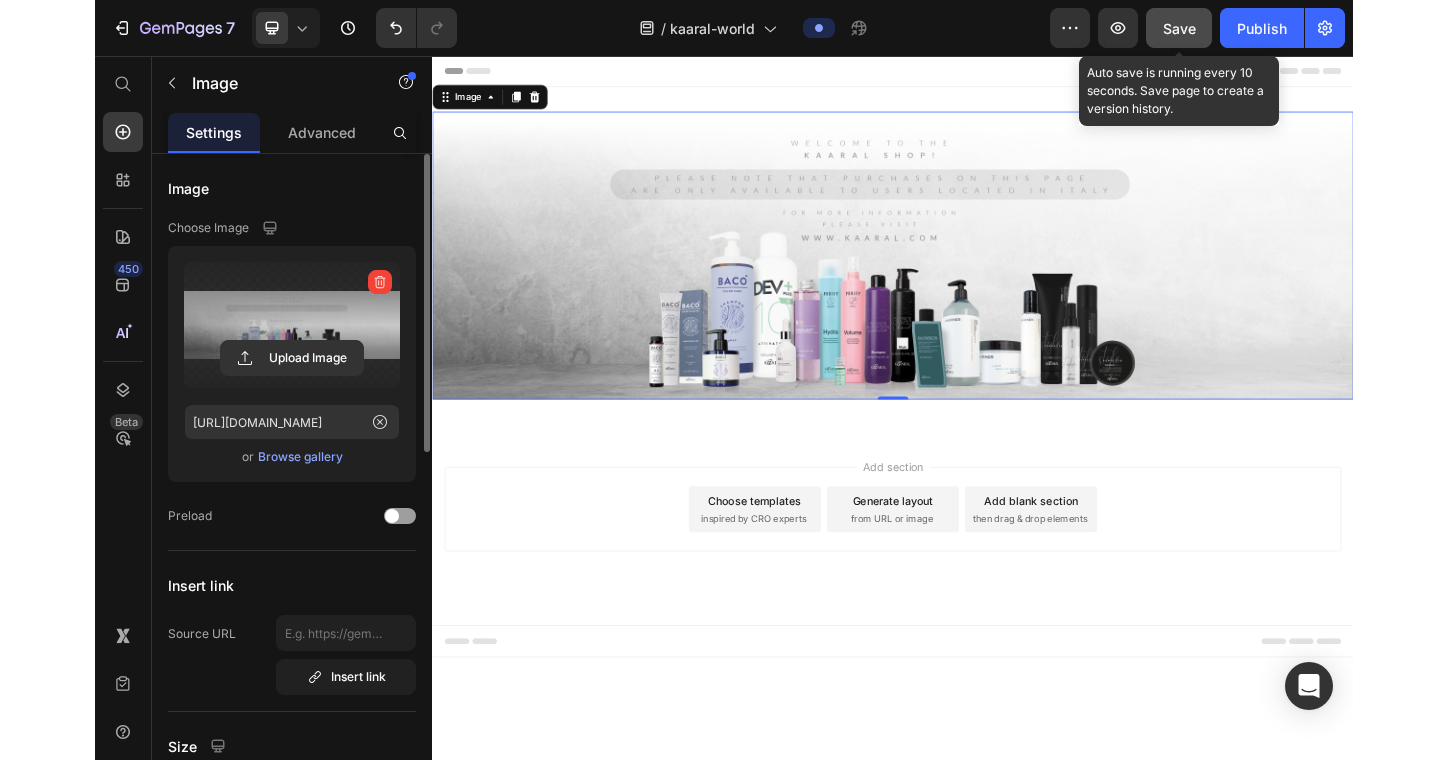 scroll, scrollTop: 0, scrollLeft: 0, axis: both 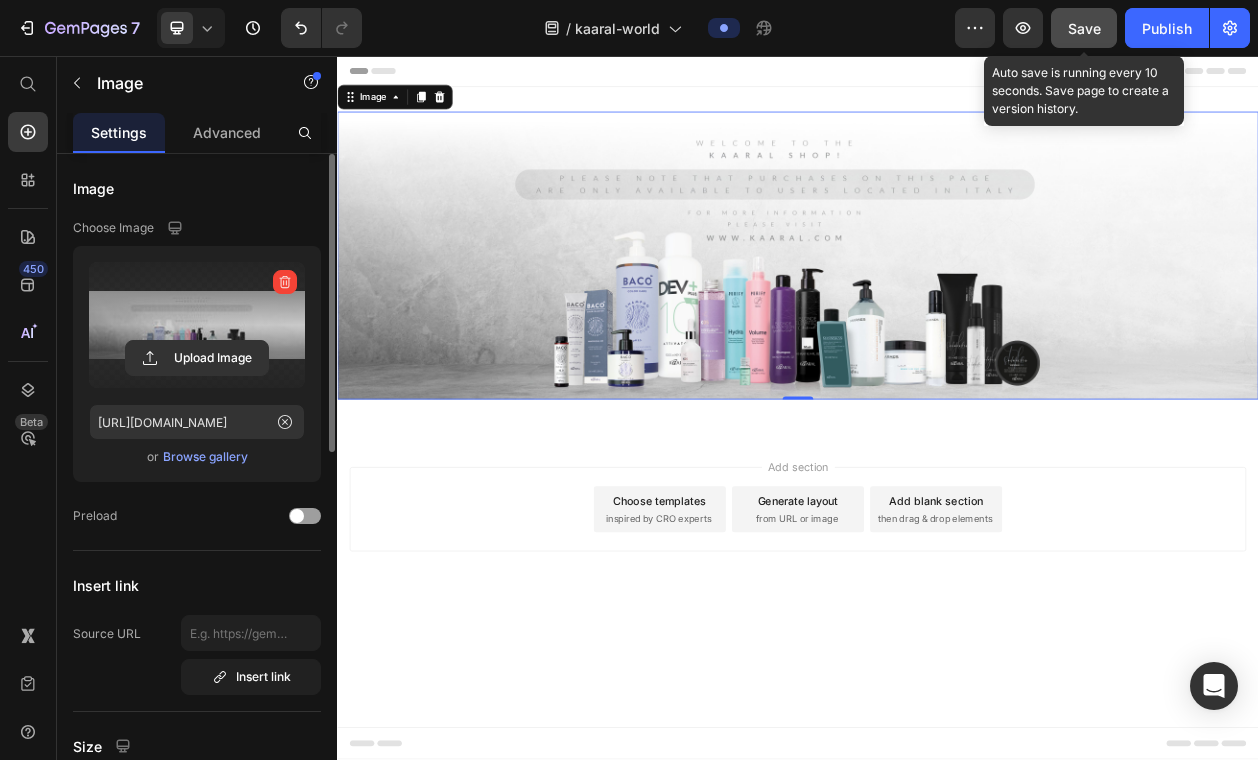 click on "Save" at bounding box center [1084, 28] 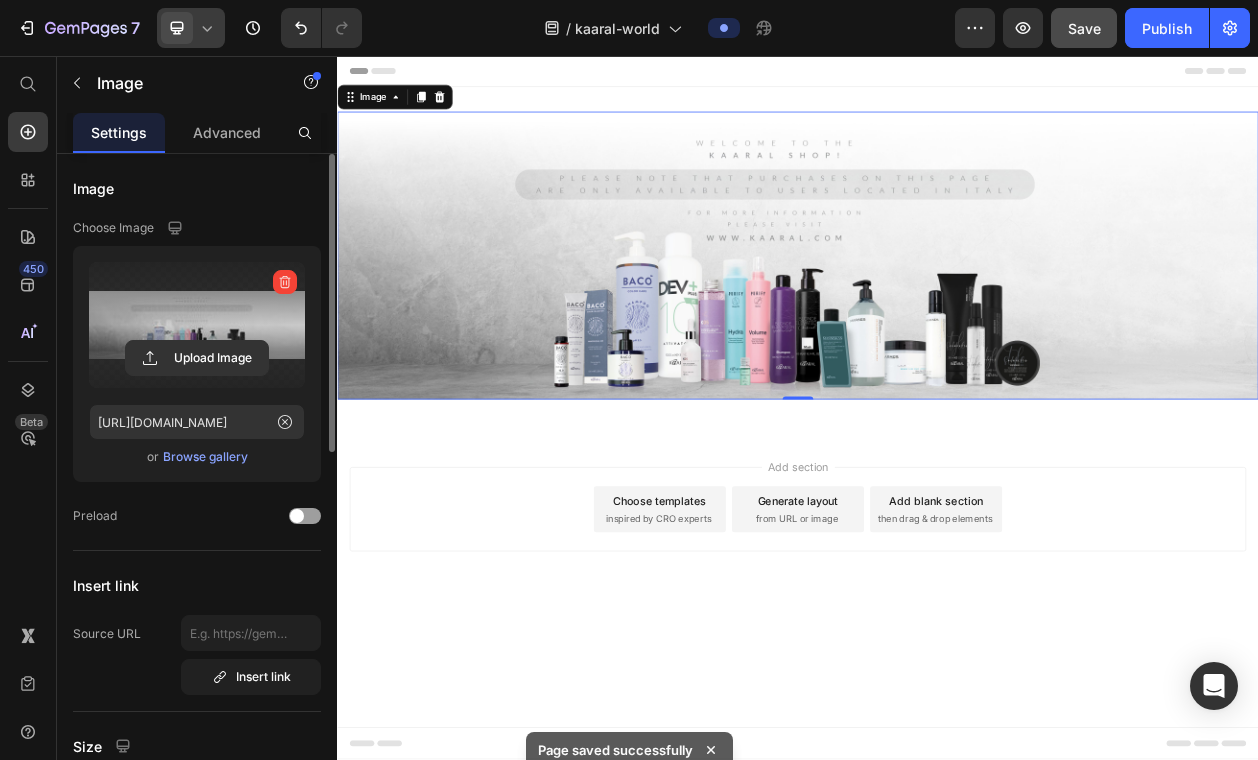 click 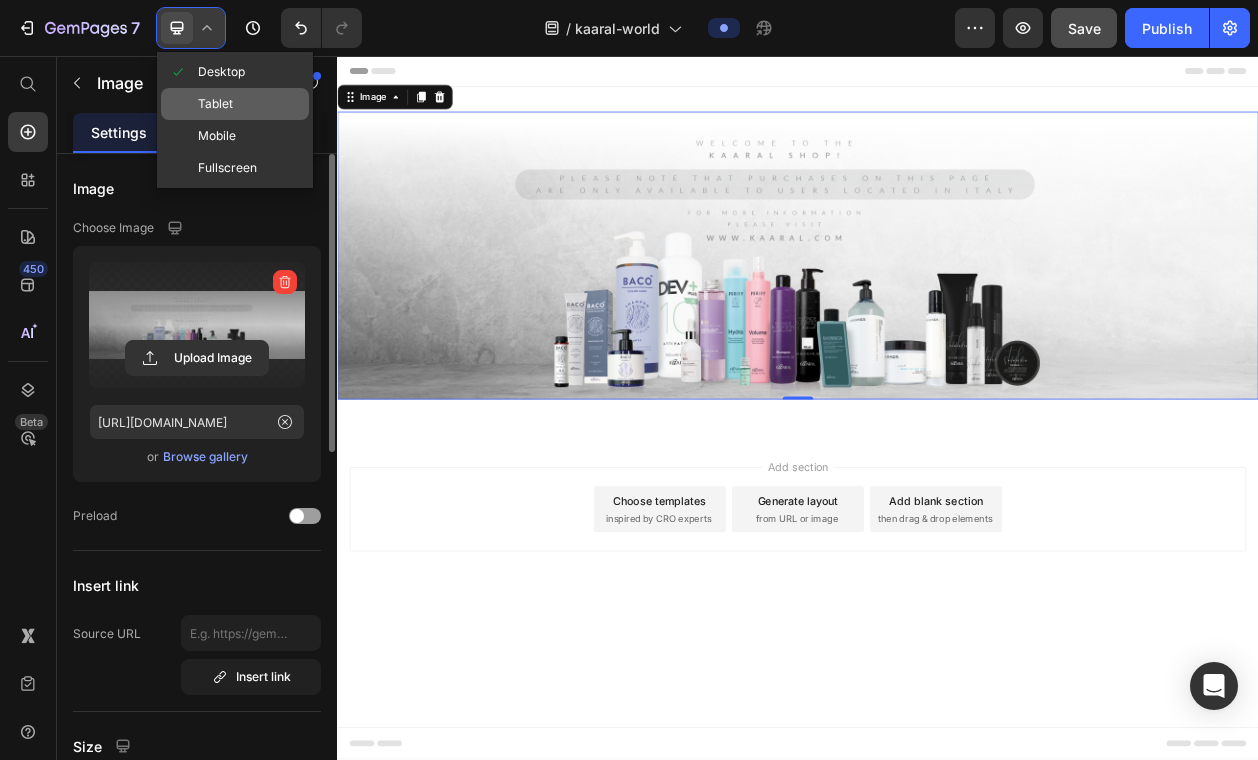 click on "Tablet" at bounding box center [215, 104] 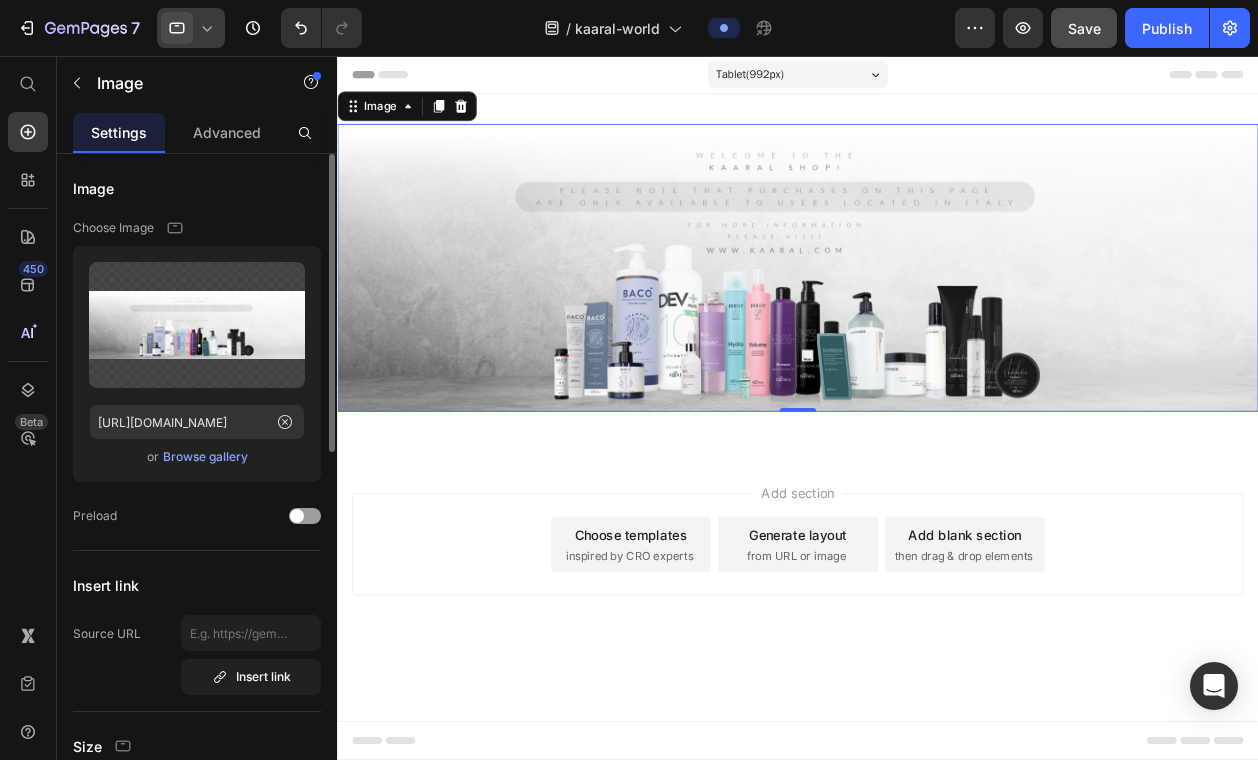 click 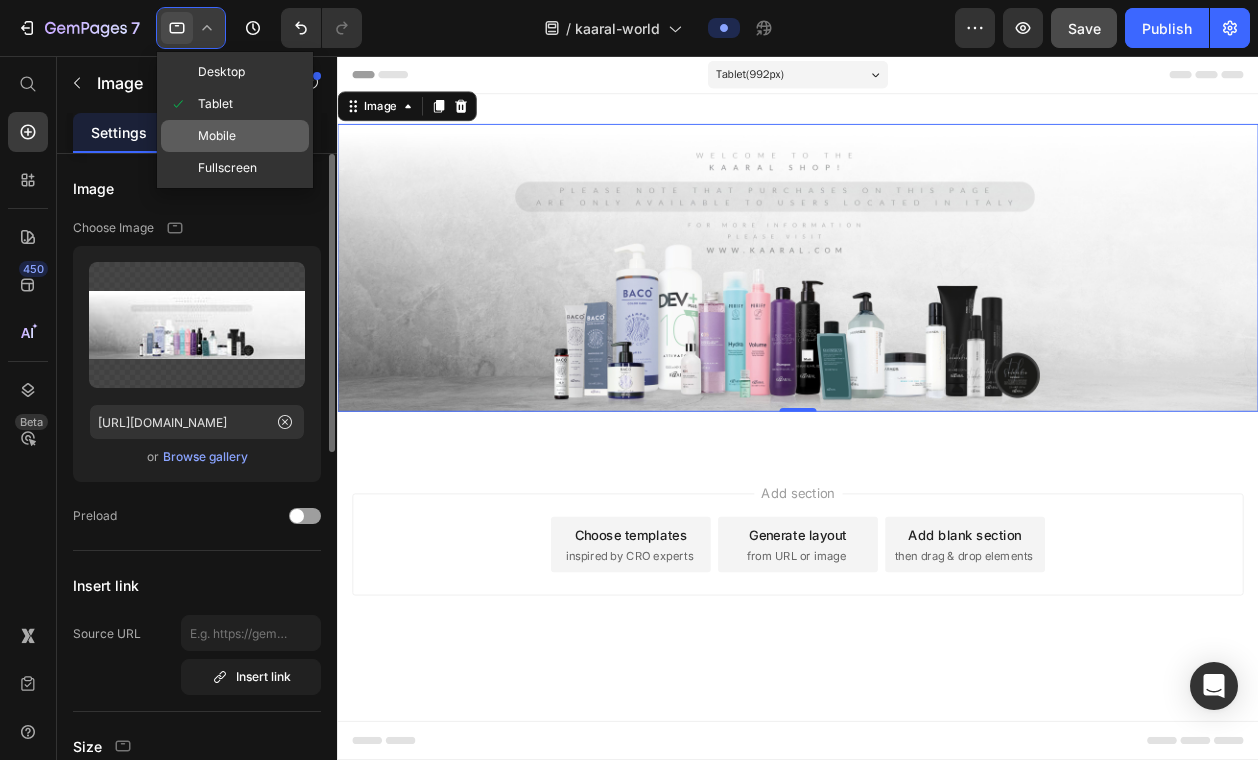 click on "Mobile" 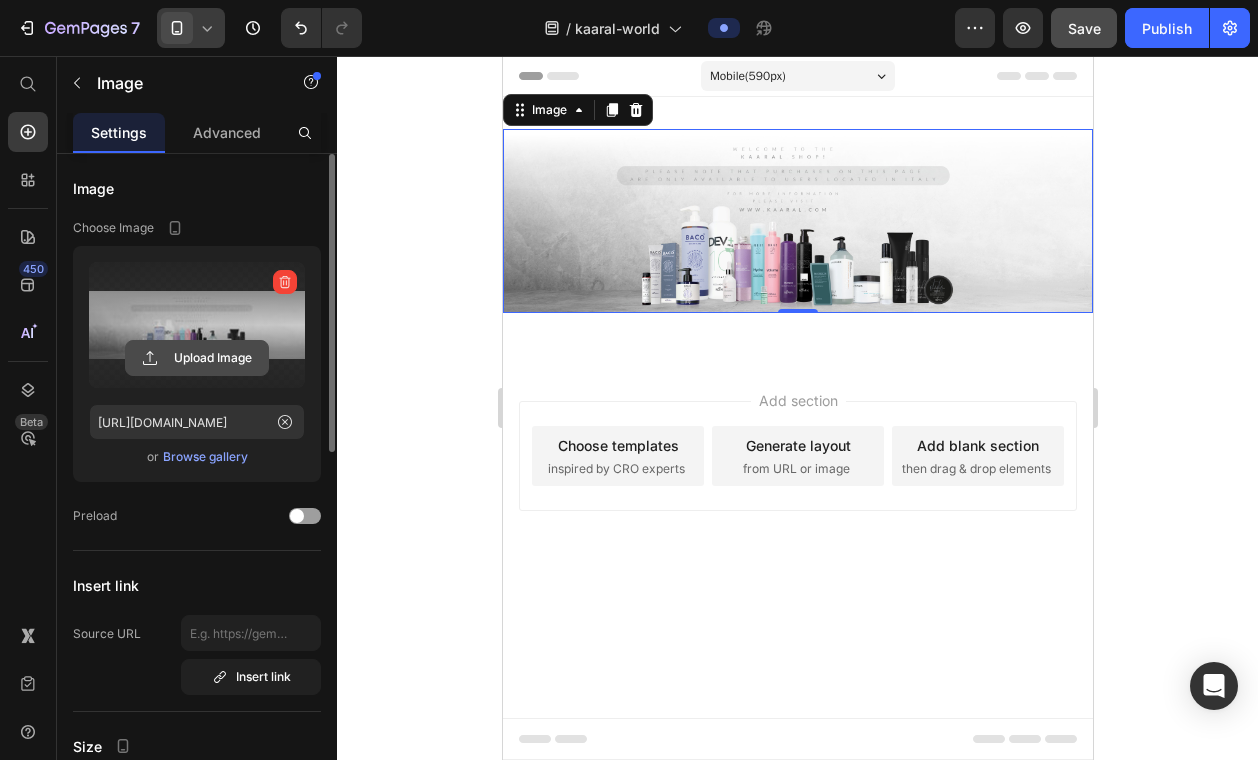 click 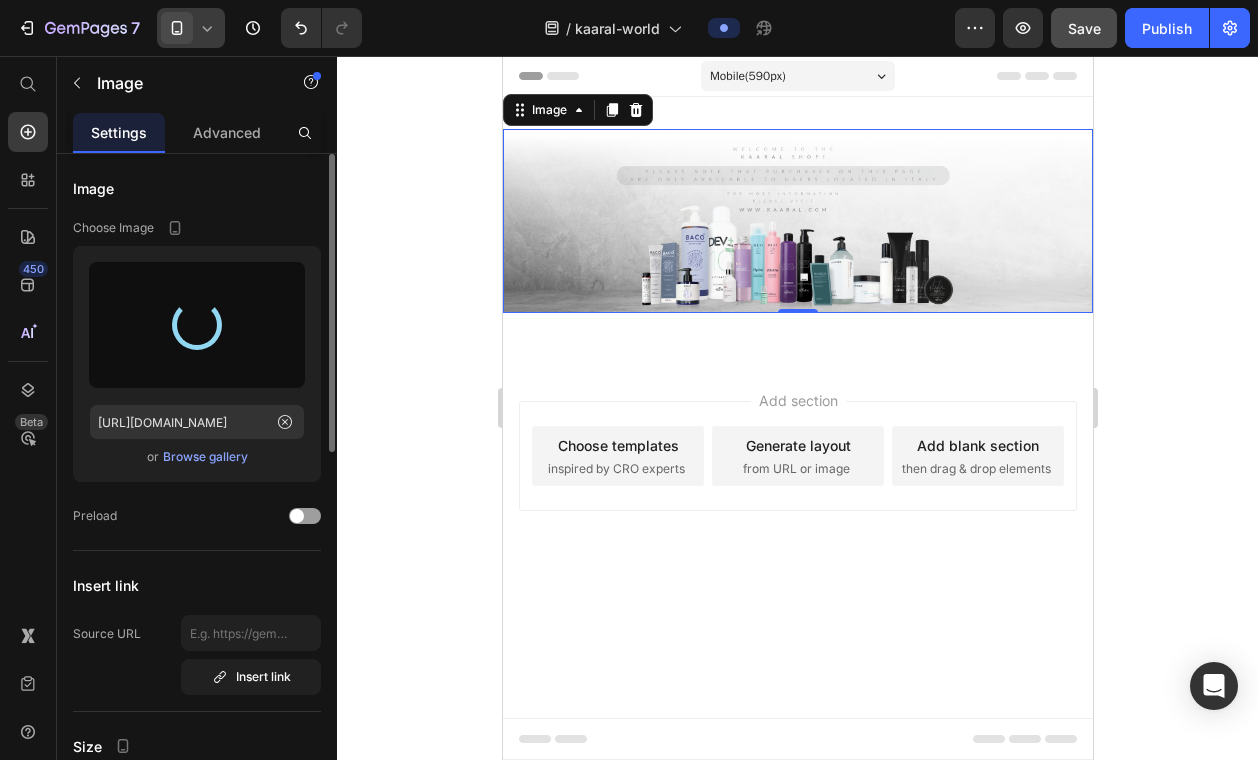type on "[URL][DOMAIN_NAME]" 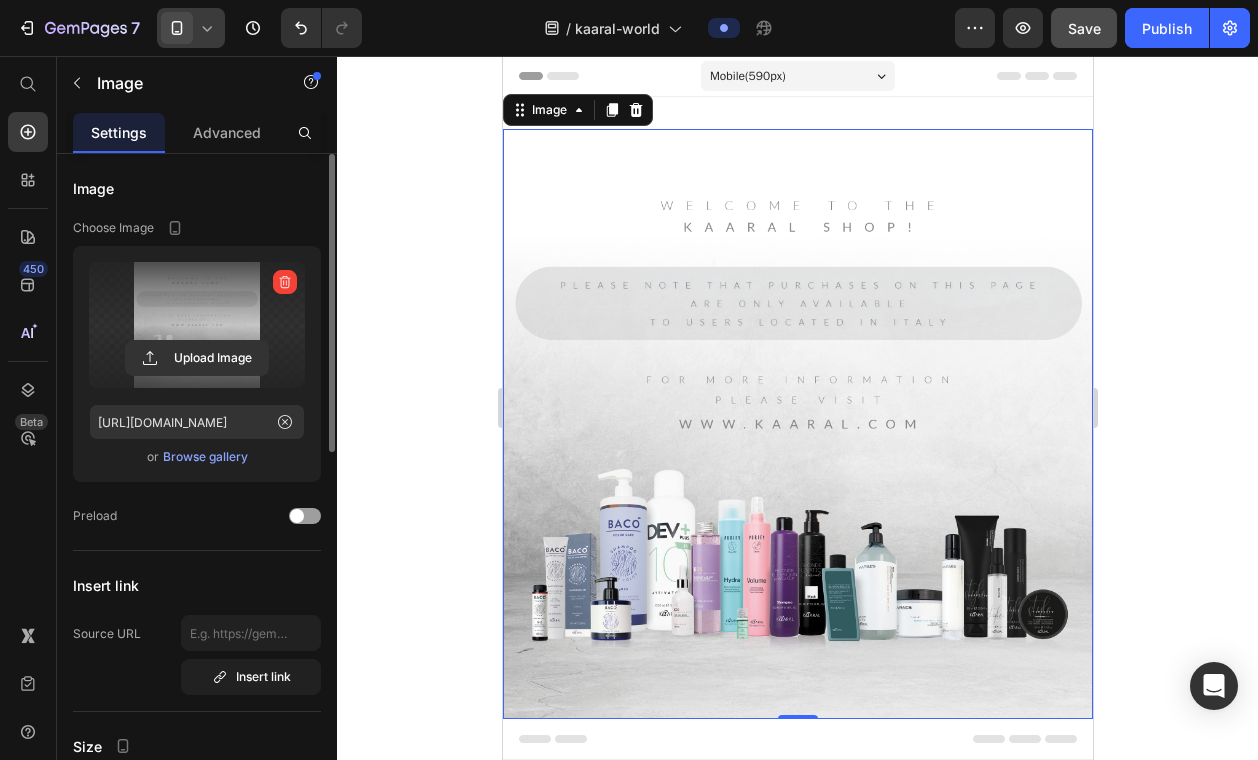 click 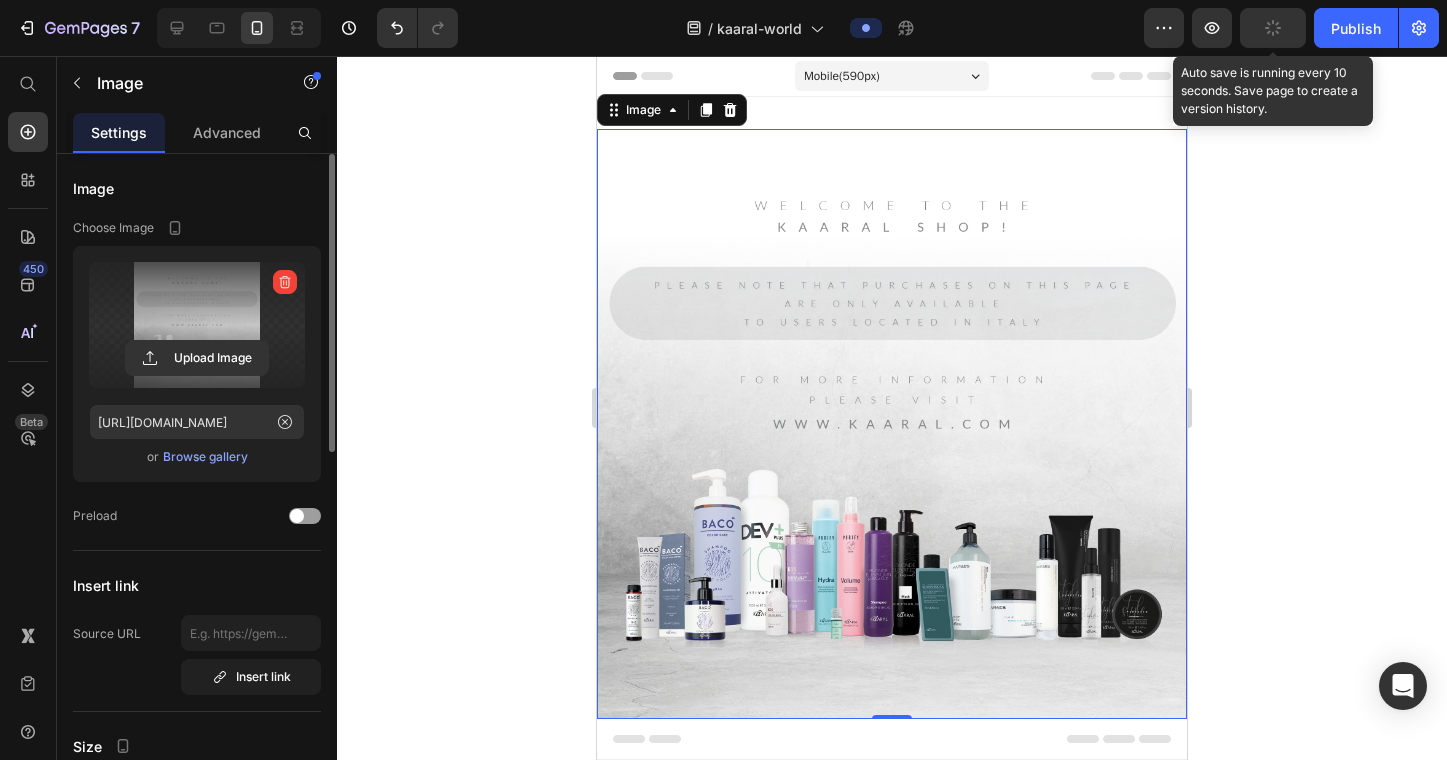 click 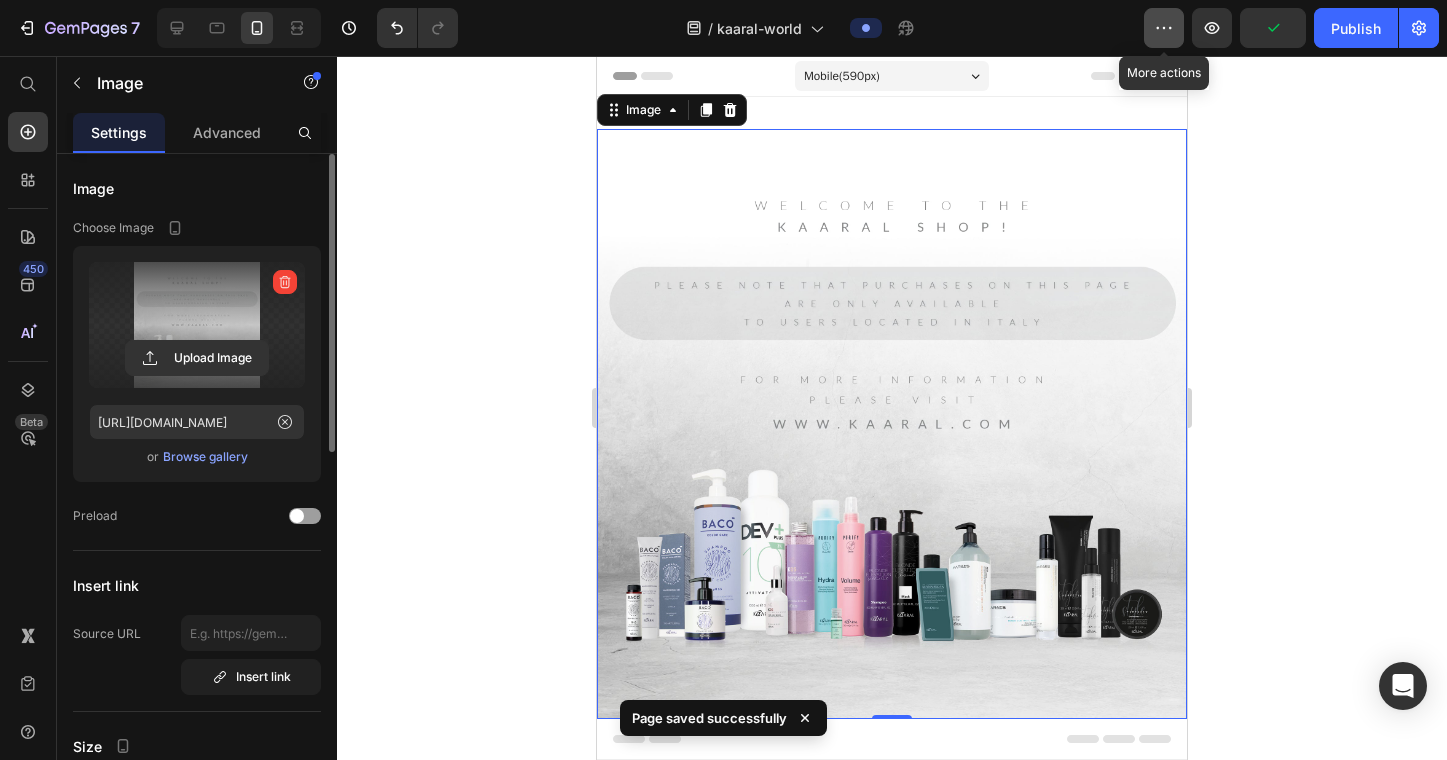click 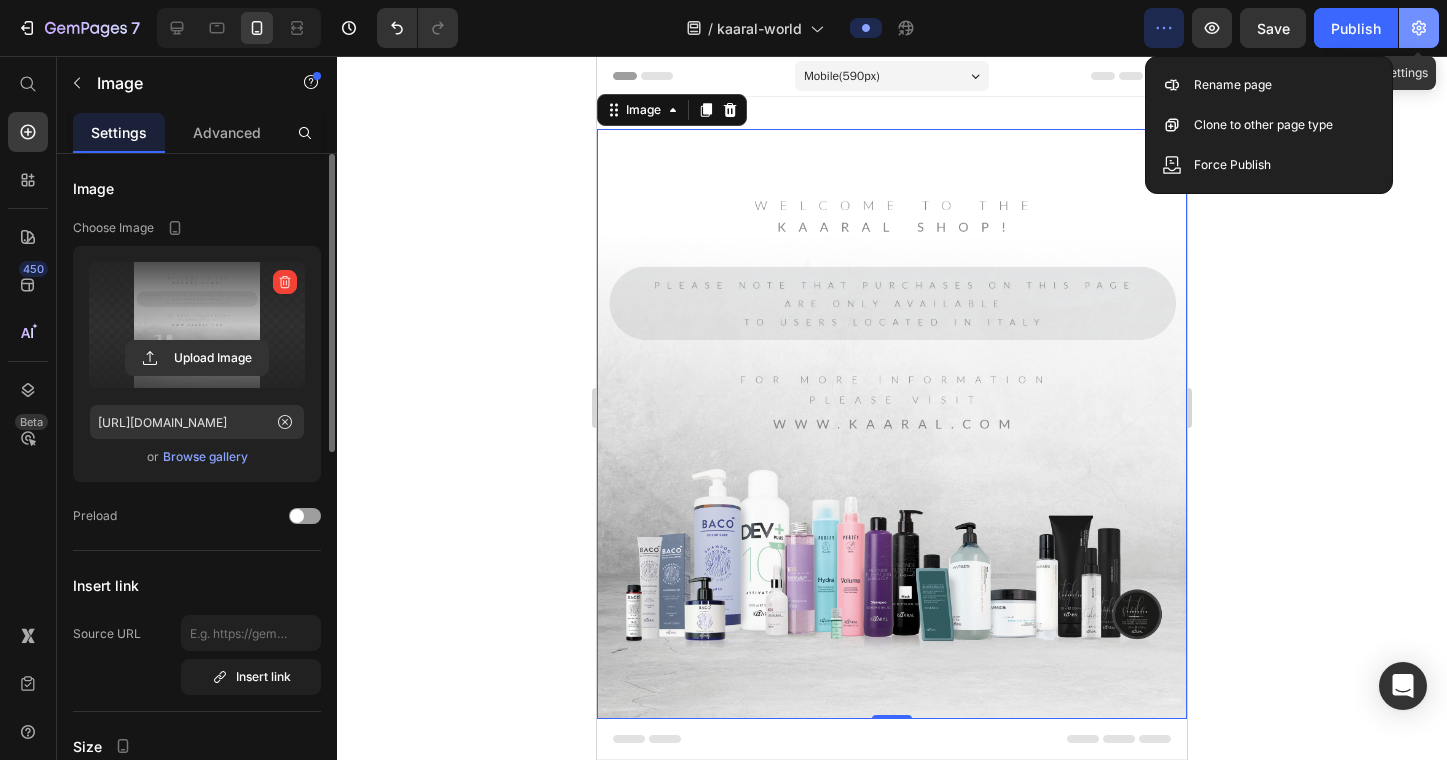 click 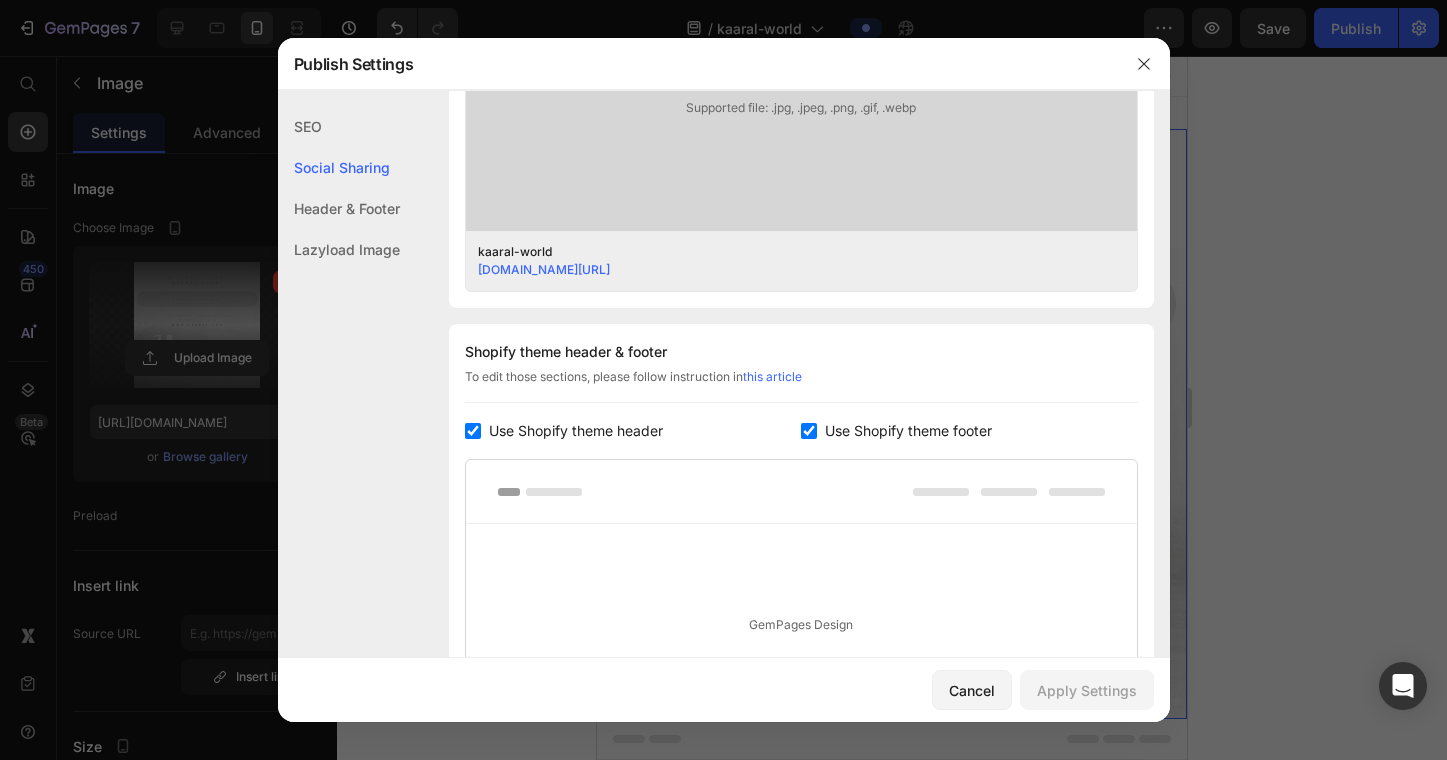 scroll, scrollTop: 724, scrollLeft: 0, axis: vertical 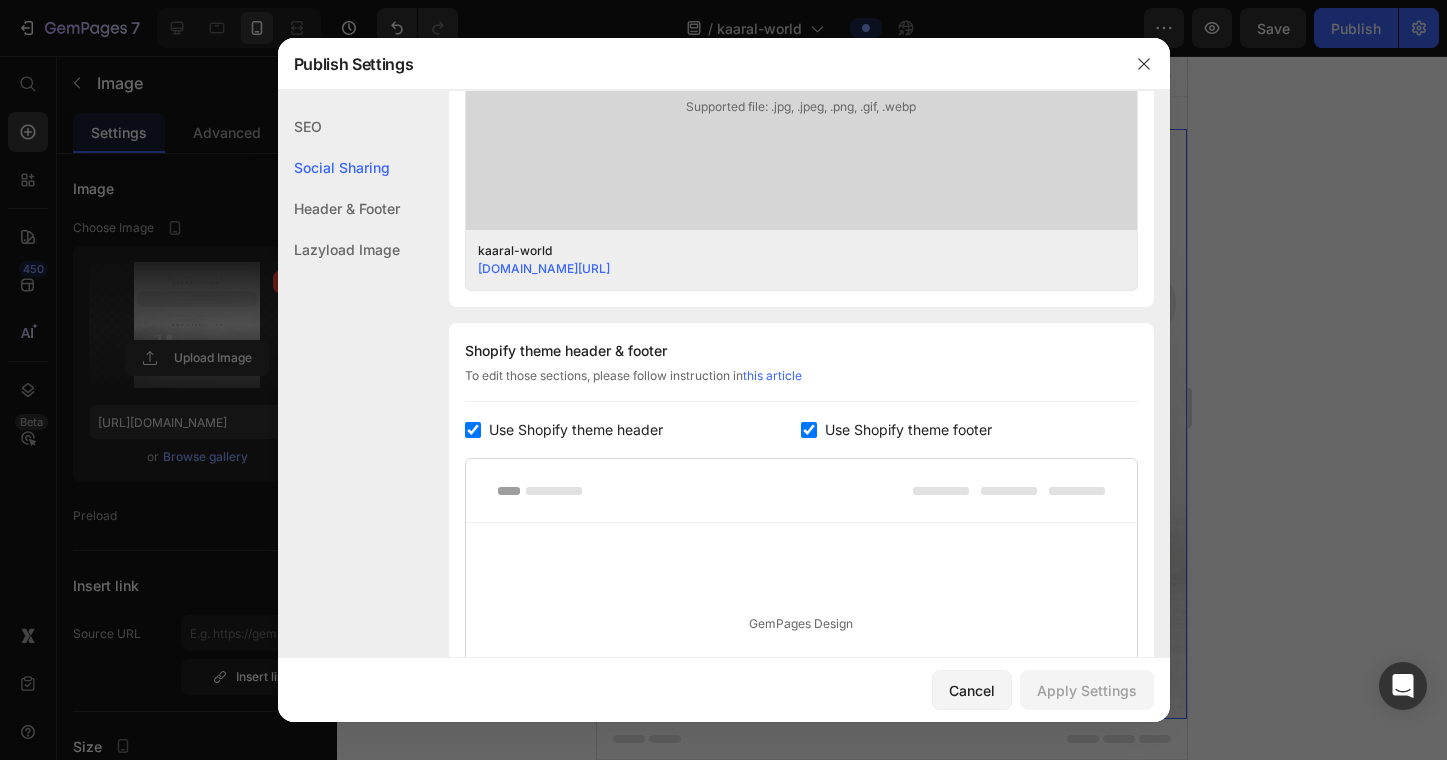 click at bounding box center (809, 430) 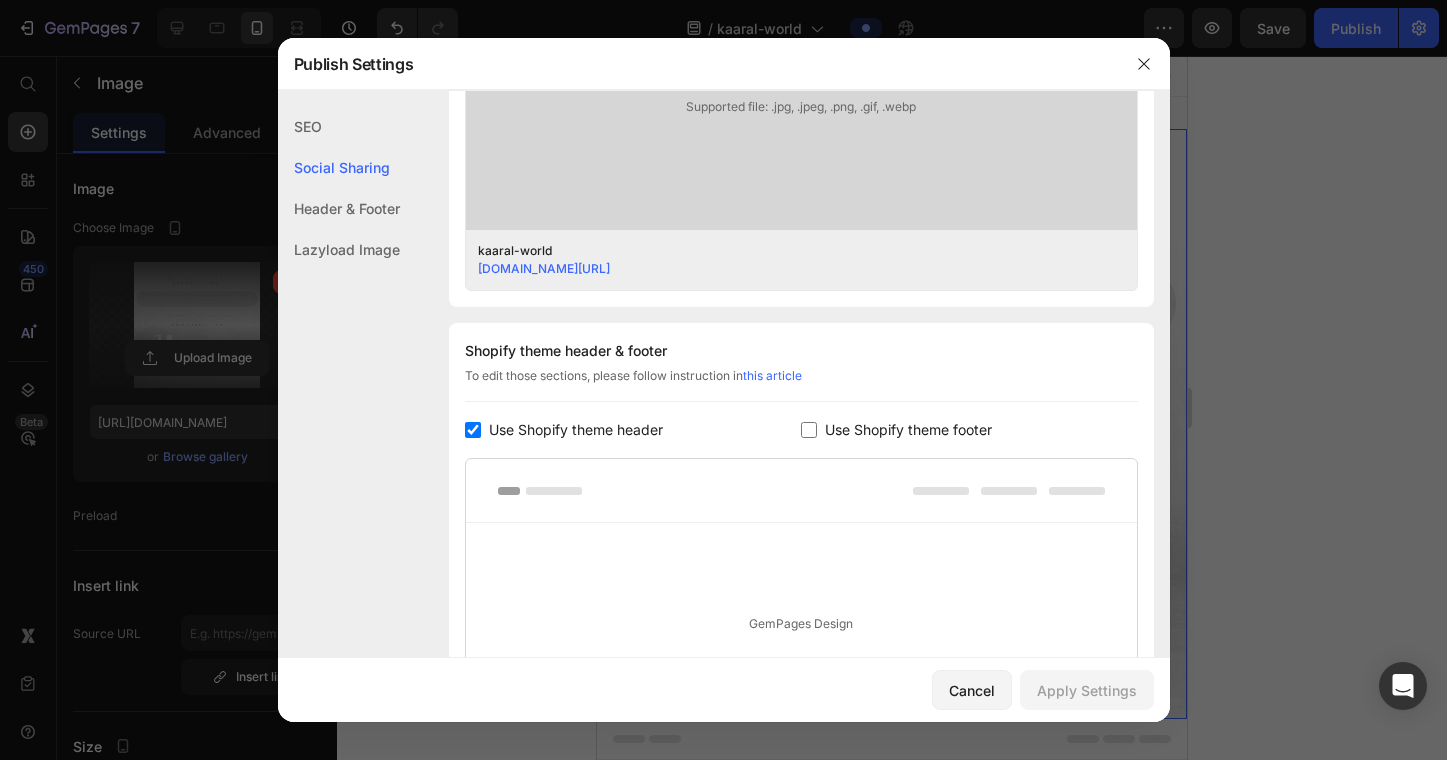 checkbox on "false" 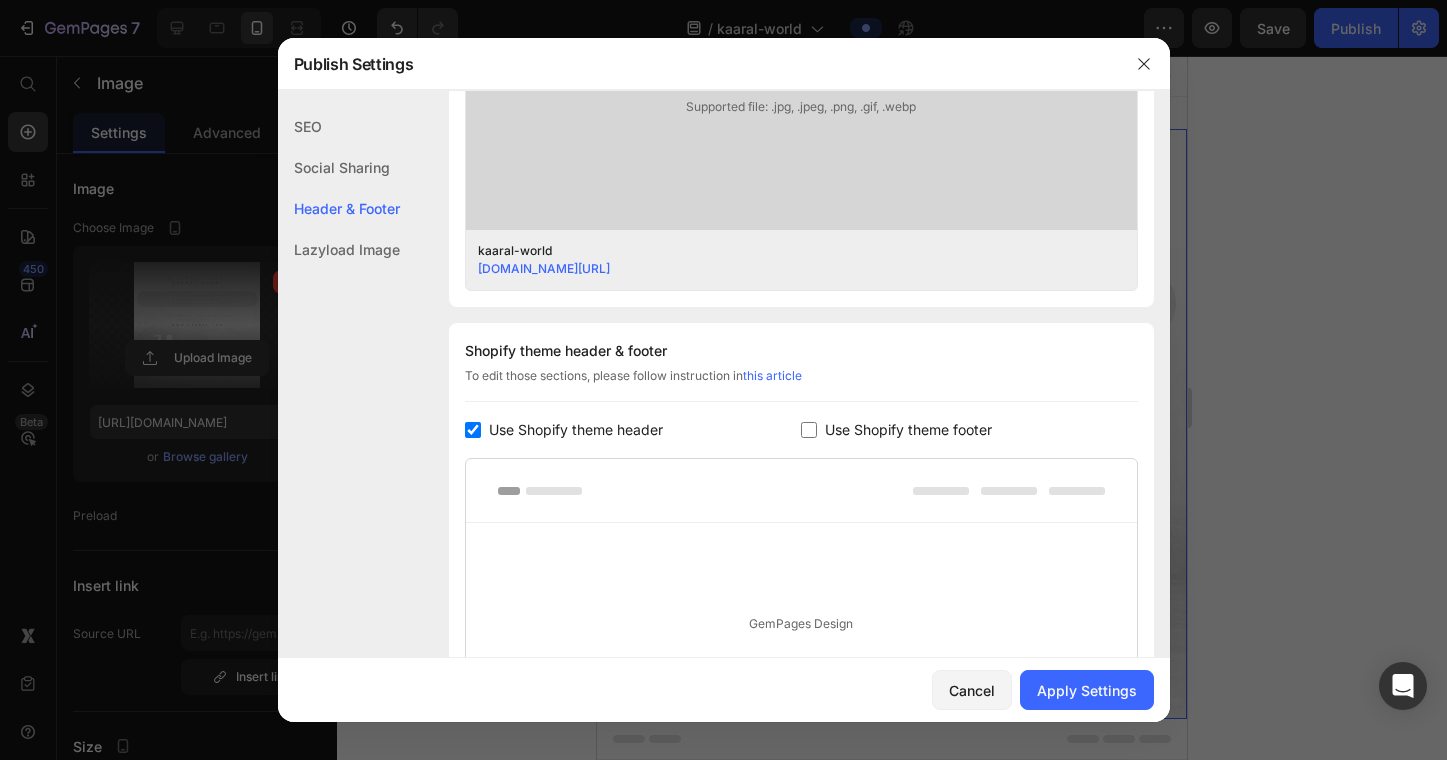 click at bounding box center [473, 430] 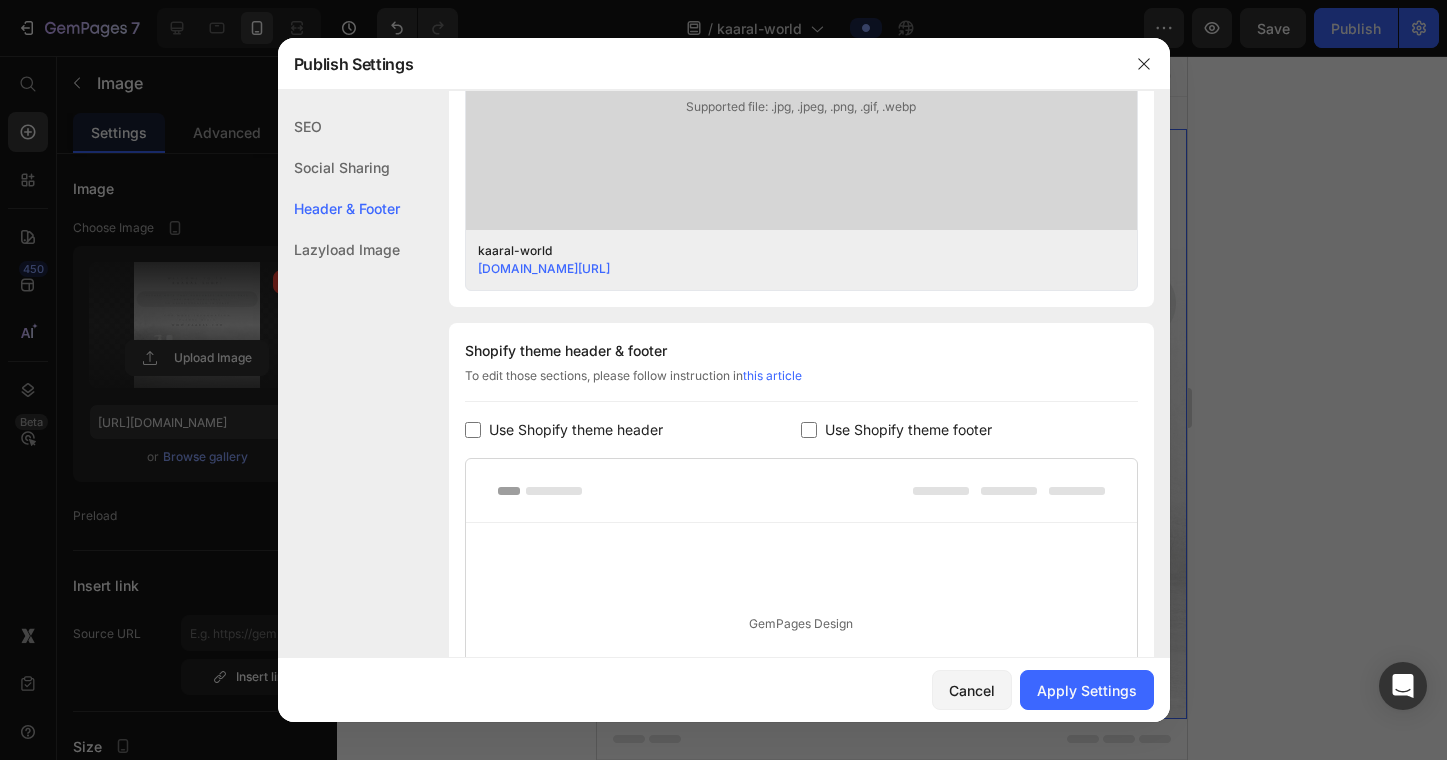 checkbox on "false" 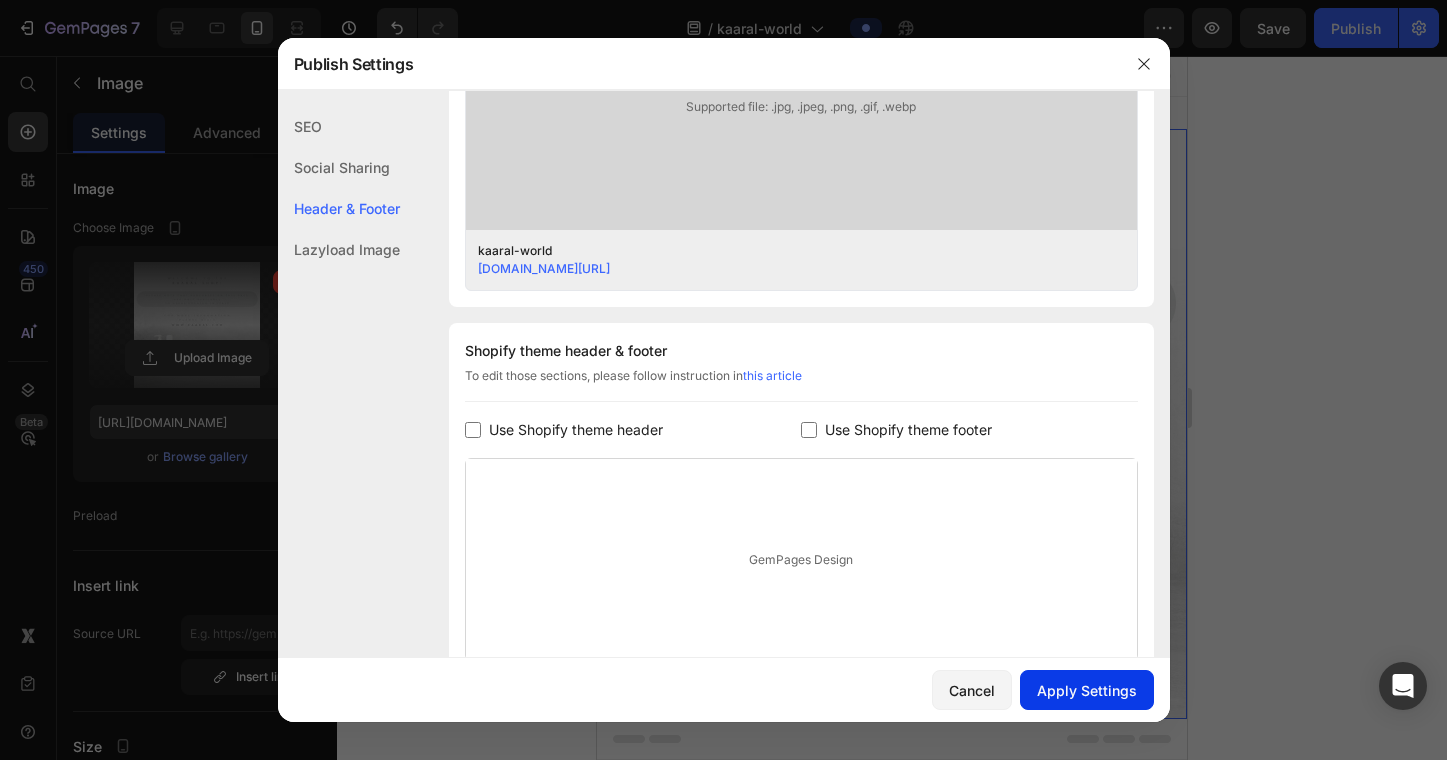 click on "Apply Settings" at bounding box center (1087, 690) 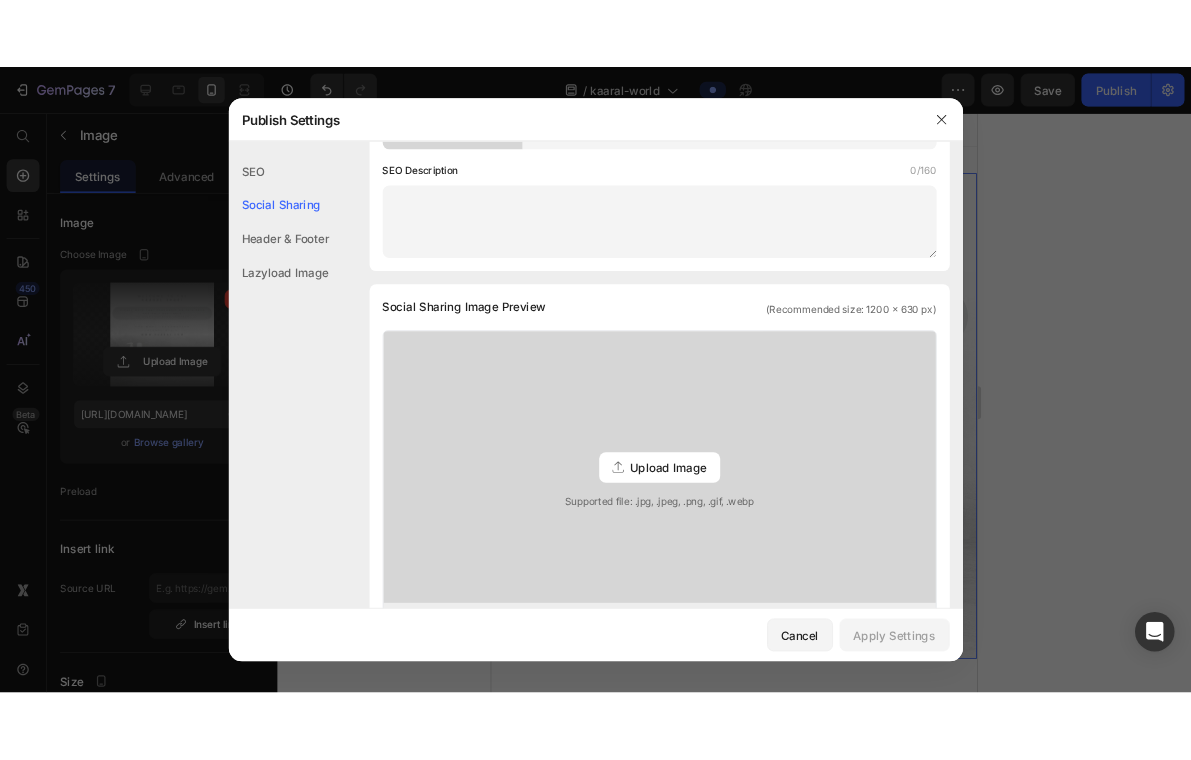 scroll, scrollTop: 0, scrollLeft: 0, axis: both 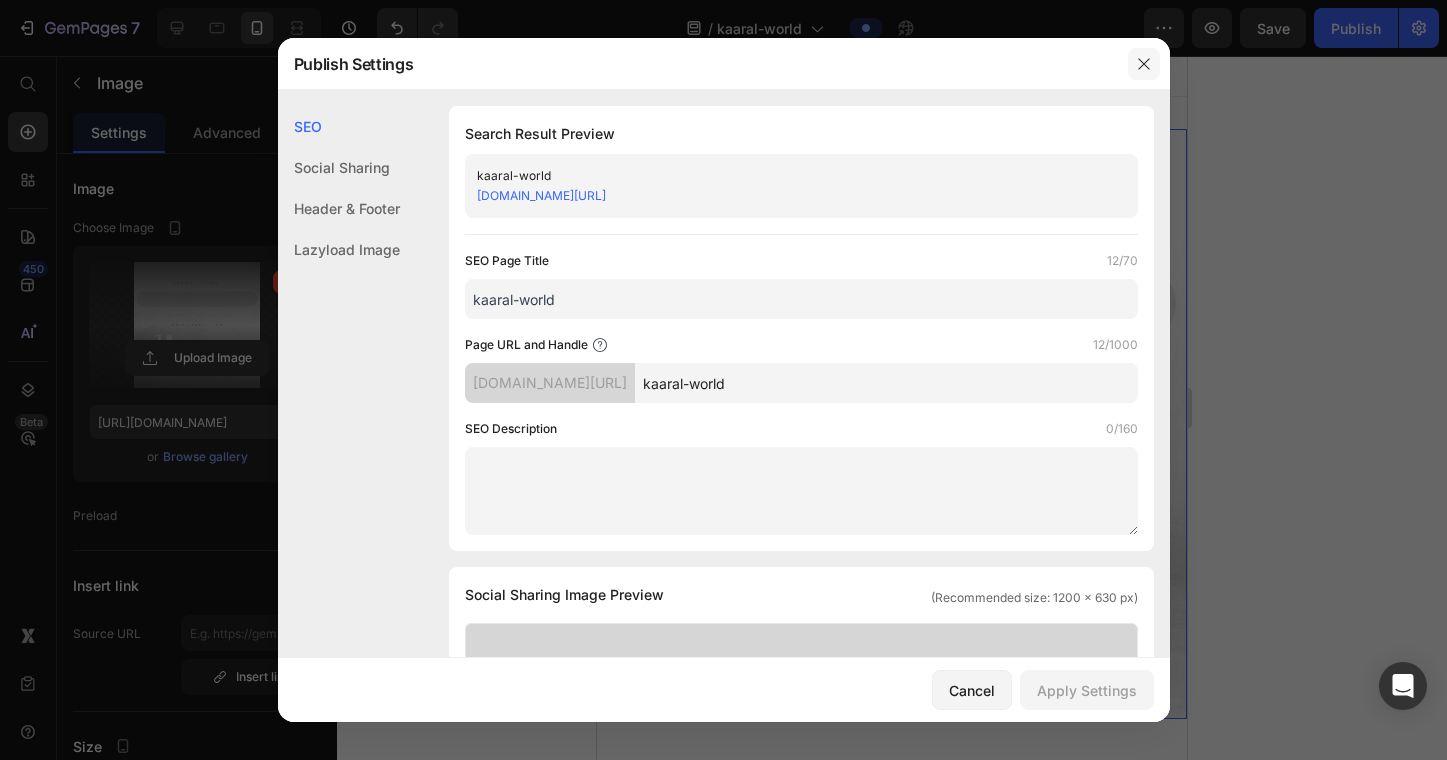 click 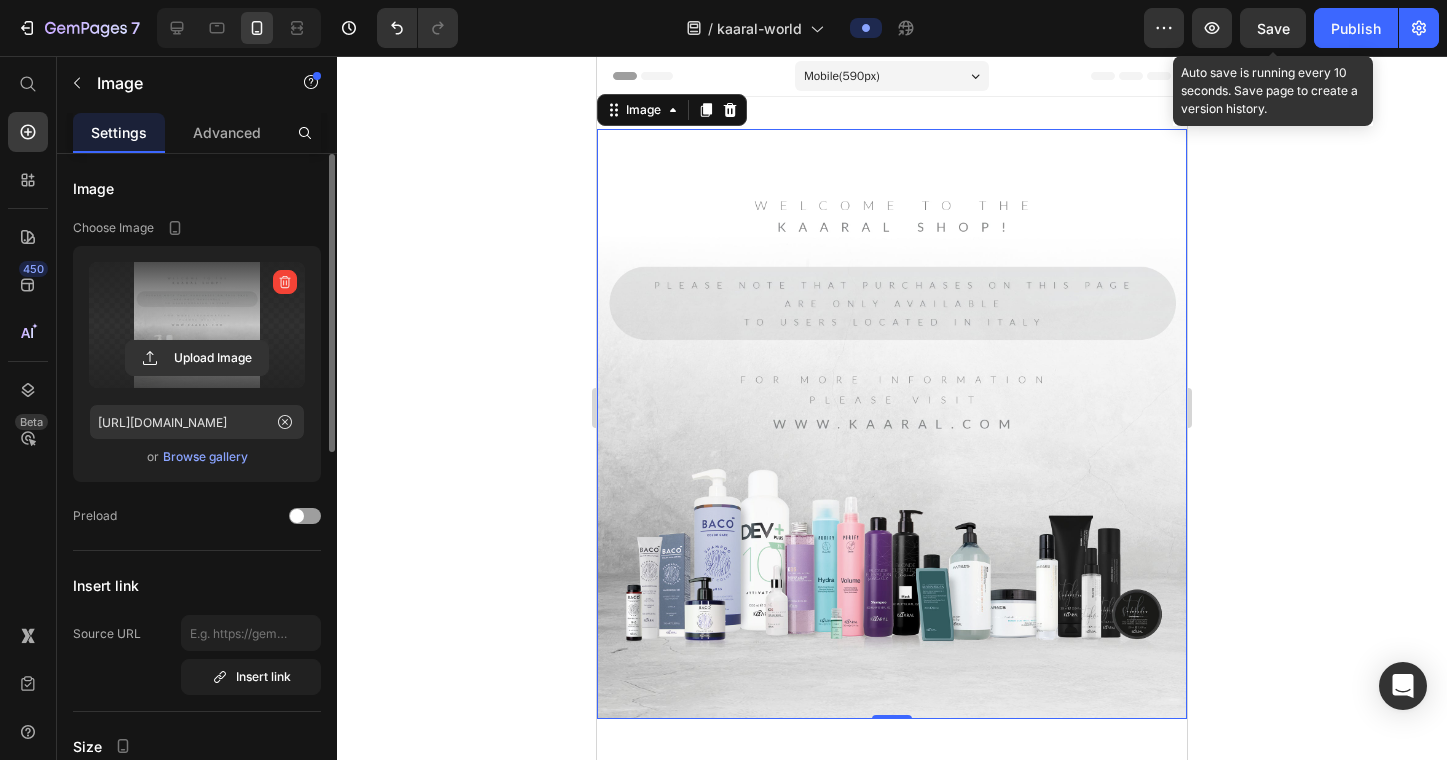 click on "Save" at bounding box center (1273, 28) 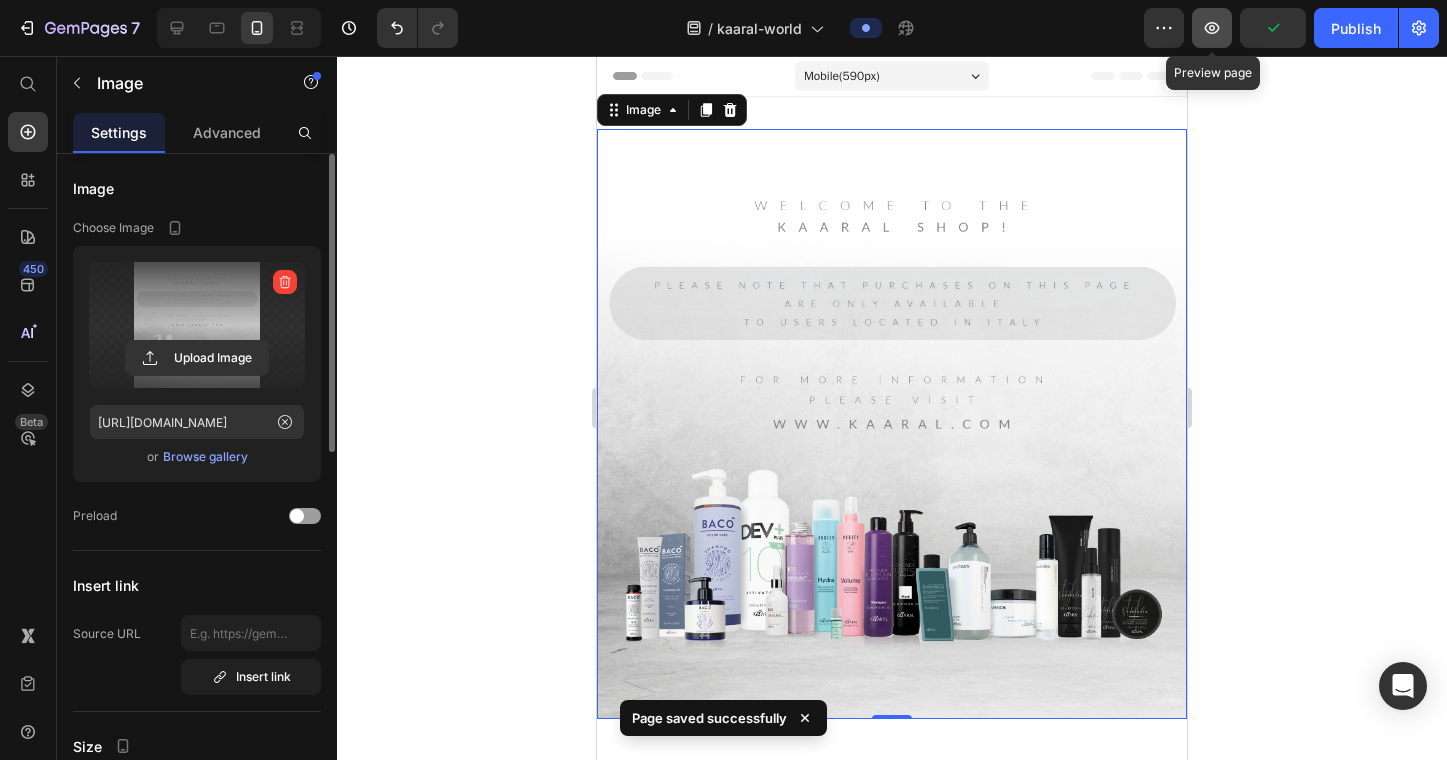click 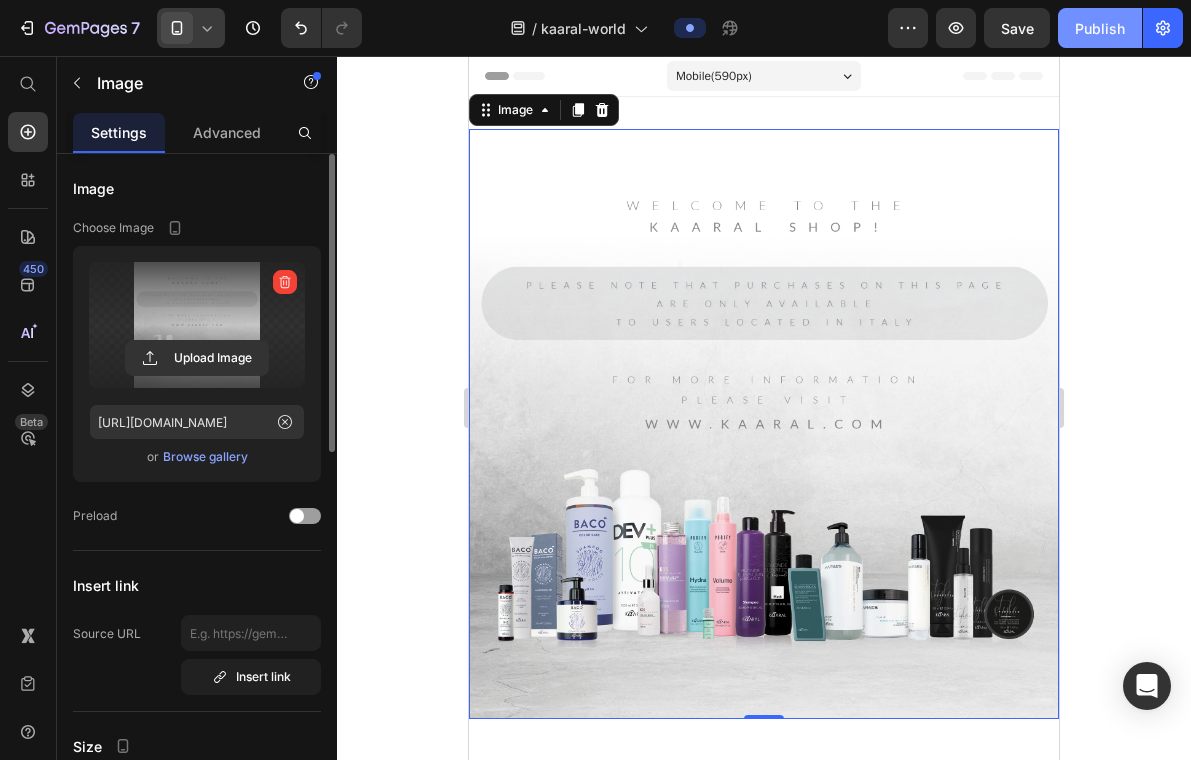 click on "Publish" 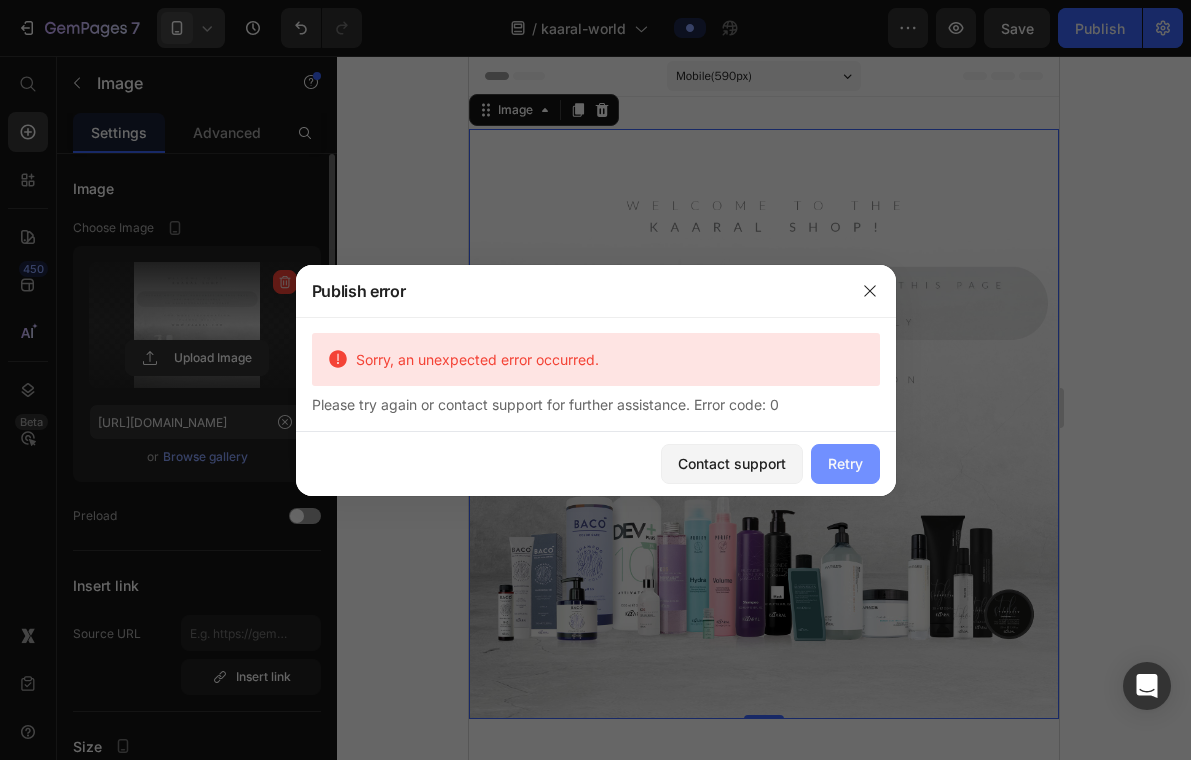 click on "Retry" at bounding box center [845, 463] 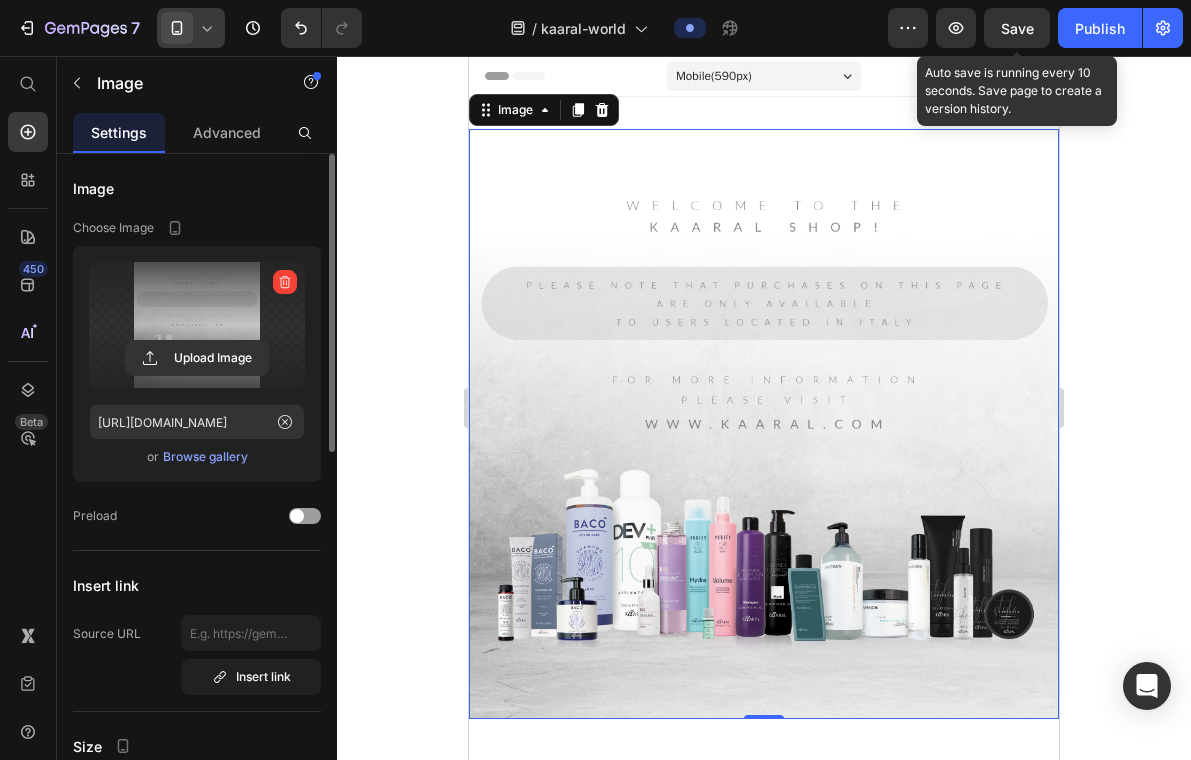 click on "Save" at bounding box center (1017, 28) 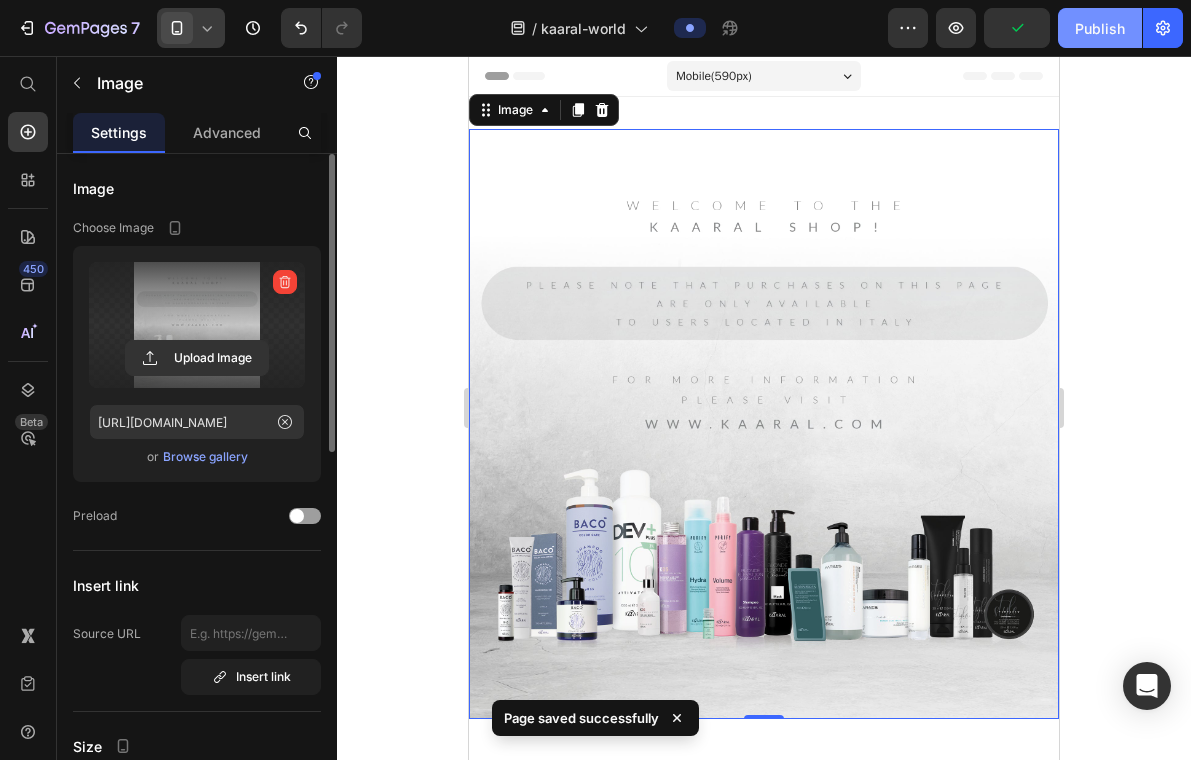 click on "Publish" at bounding box center (1100, 28) 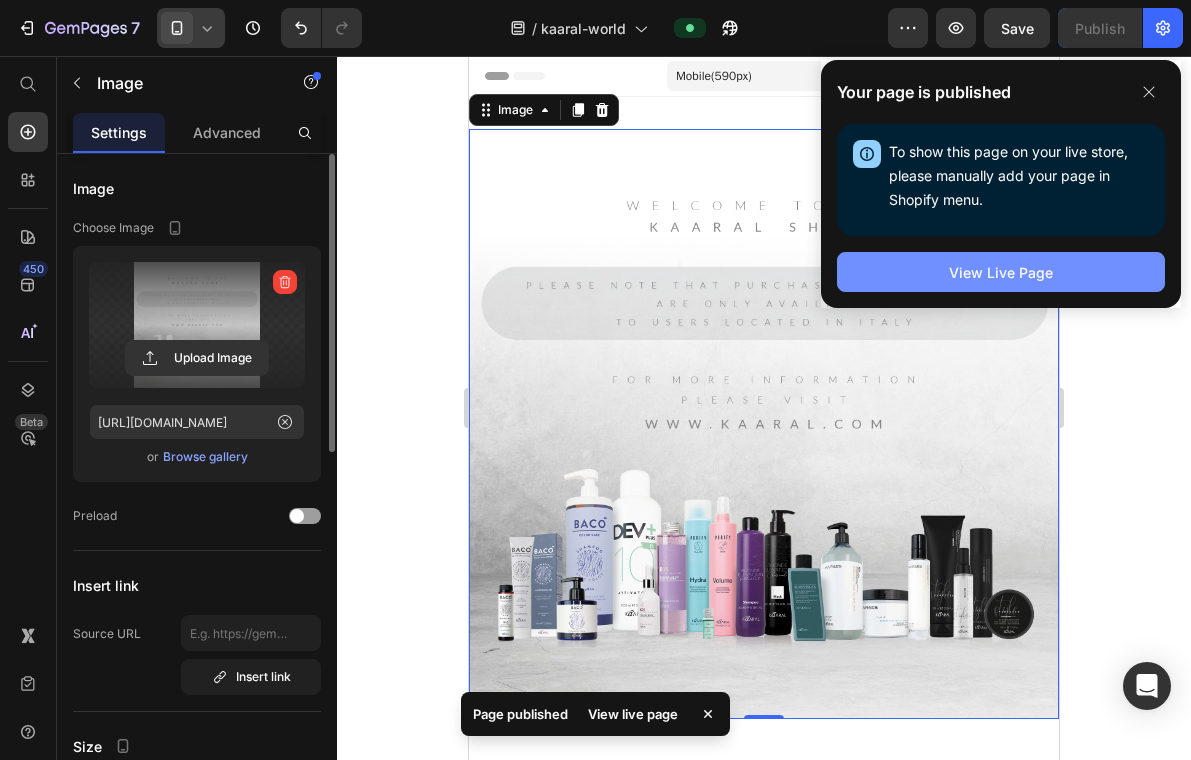 click on "View Live Page" at bounding box center (1001, 272) 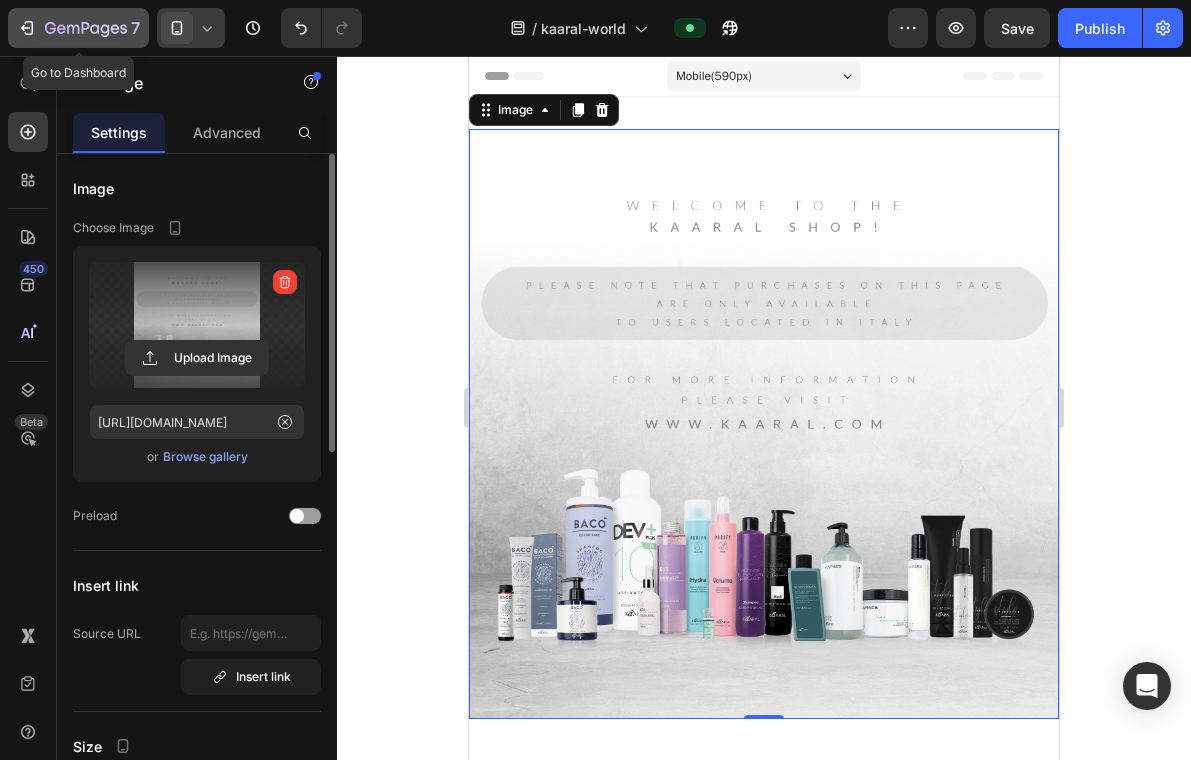 click 